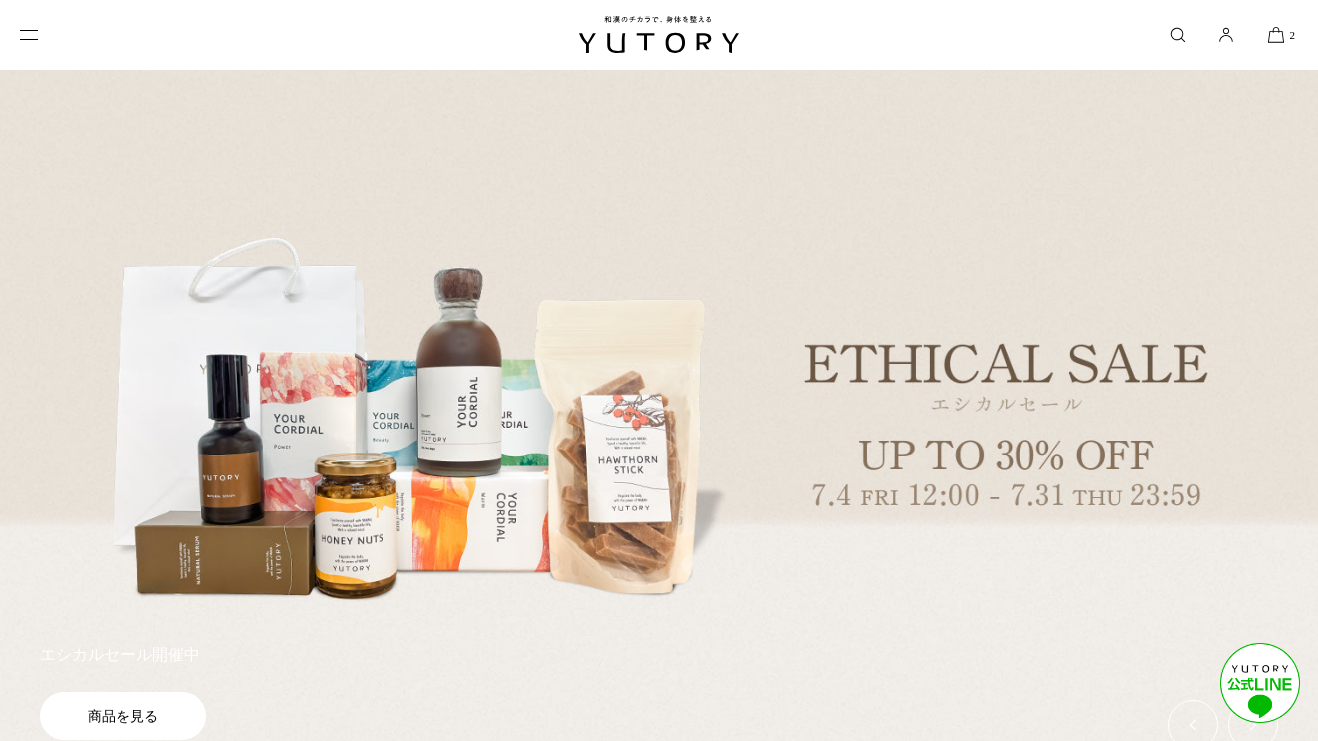 scroll, scrollTop: 0, scrollLeft: 0, axis: both 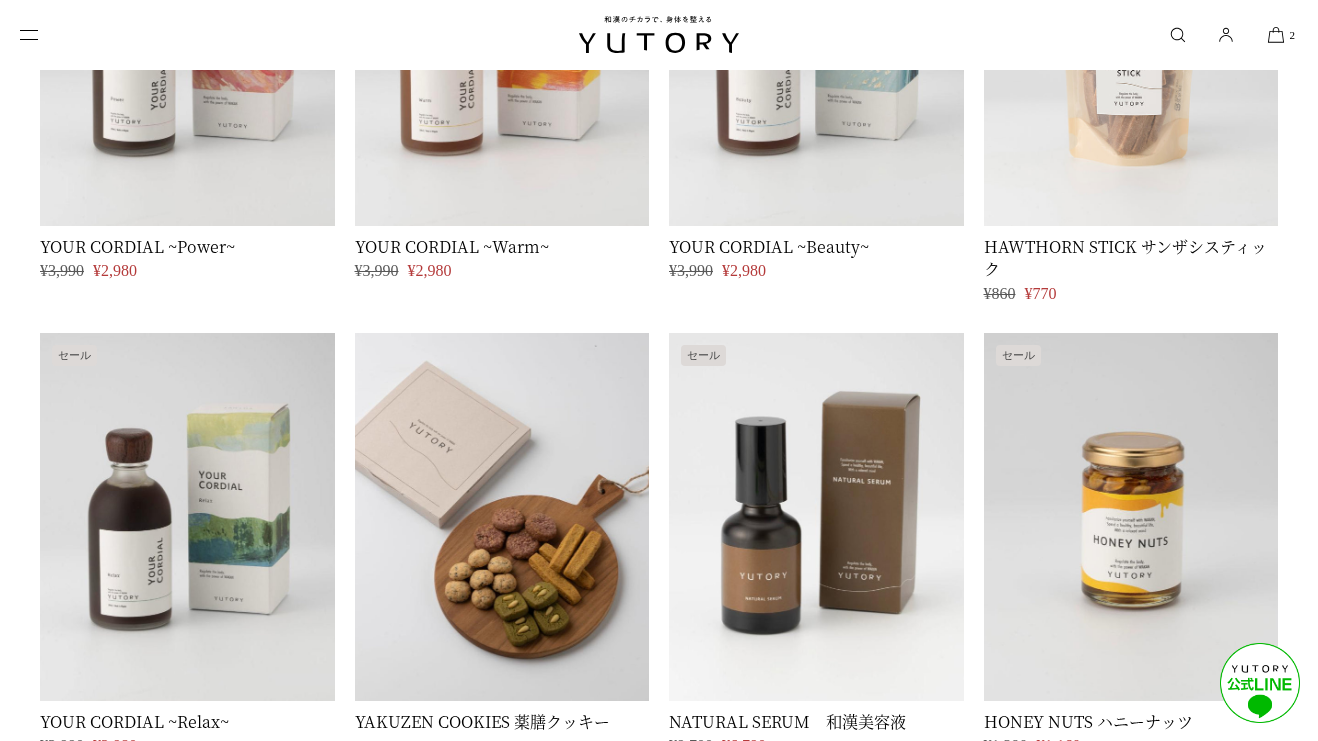 click 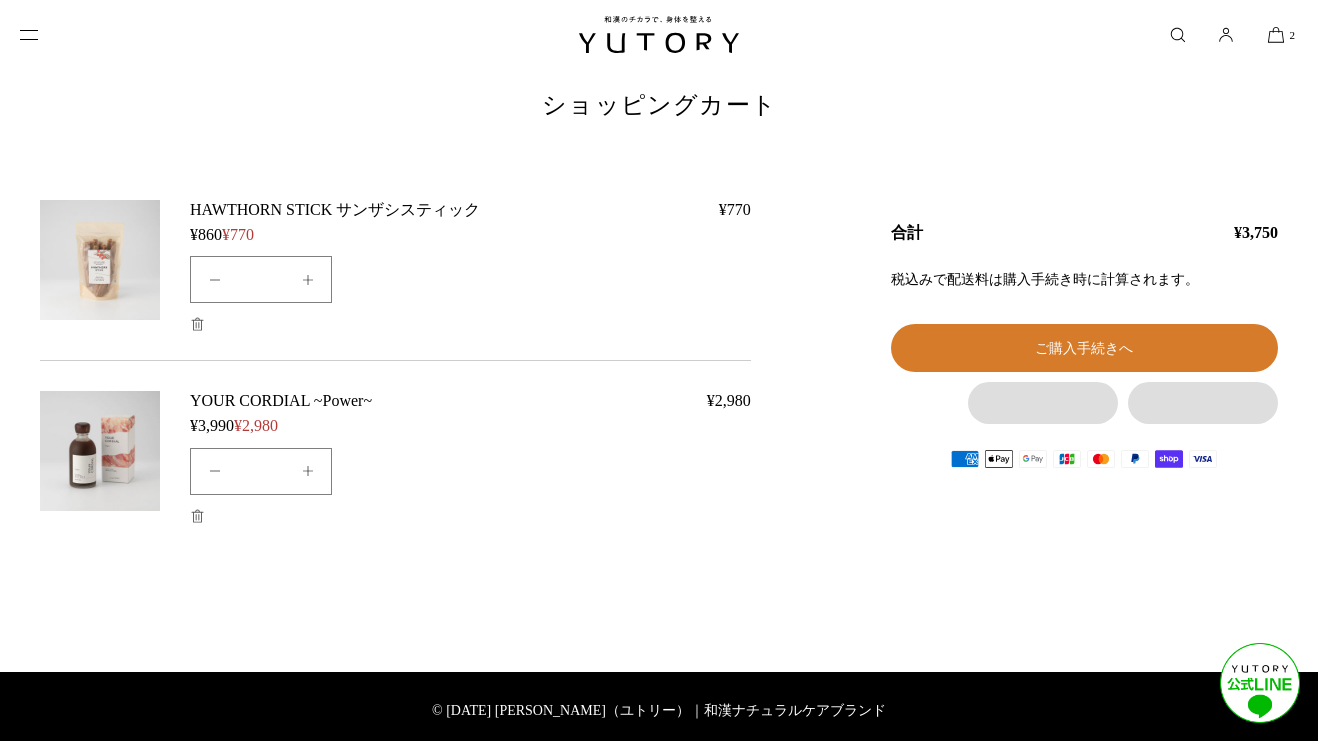 scroll, scrollTop: 0, scrollLeft: 0, axis: both 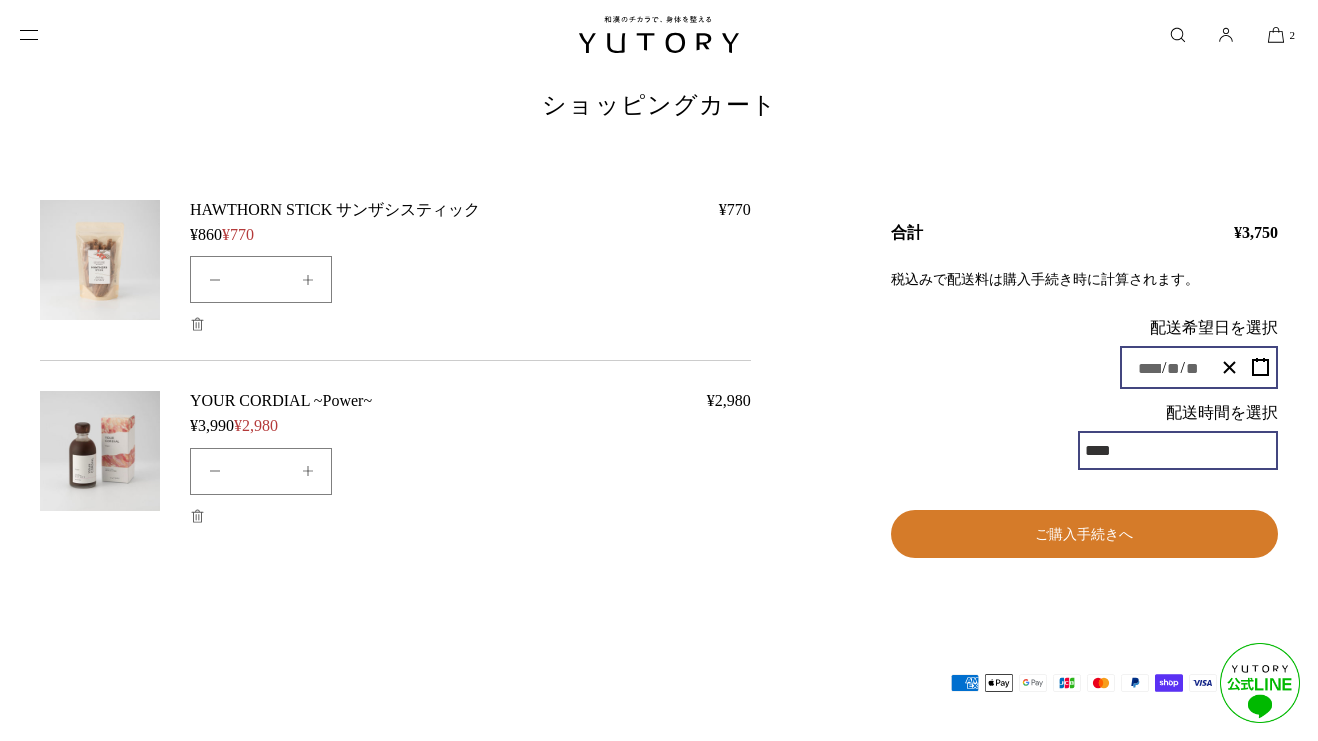 click on "ご購入手続きへ" at bounding box center (1084, 534) 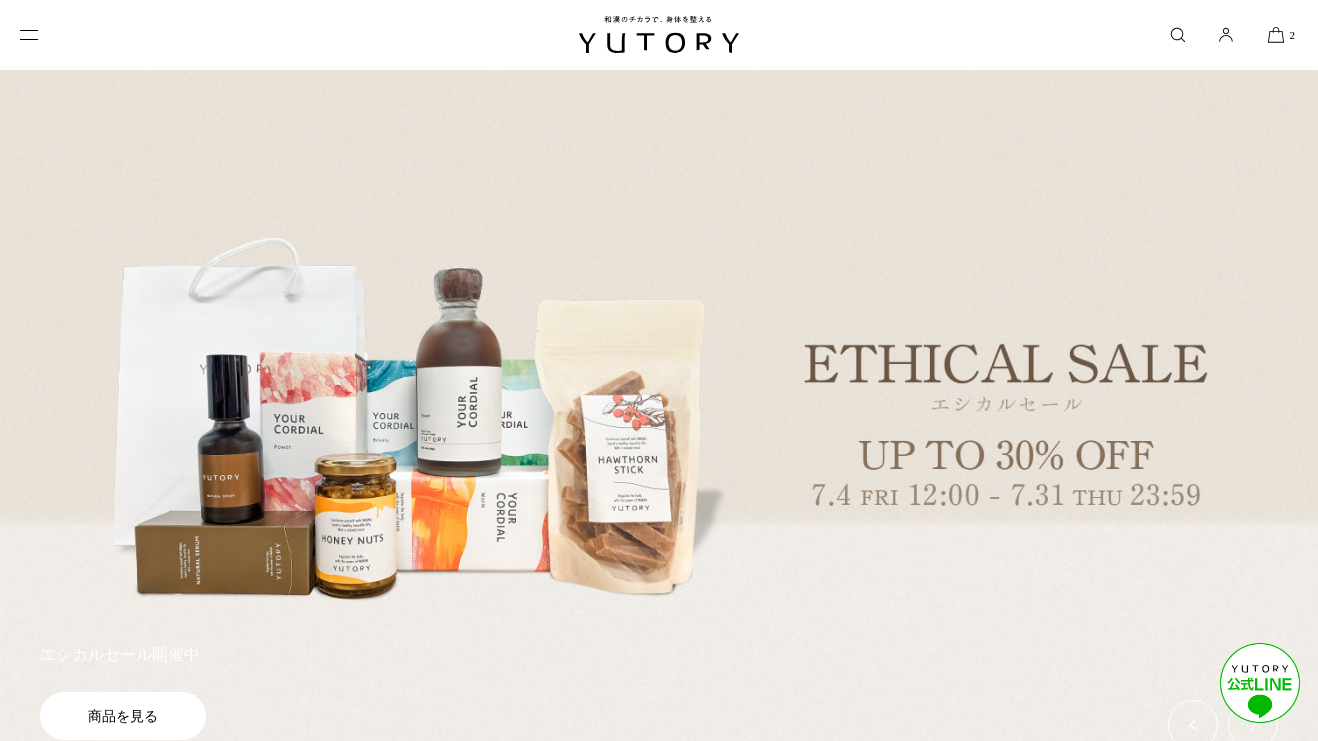 scroll, scrollTop: 0, scrollLeft: 0, axis: both 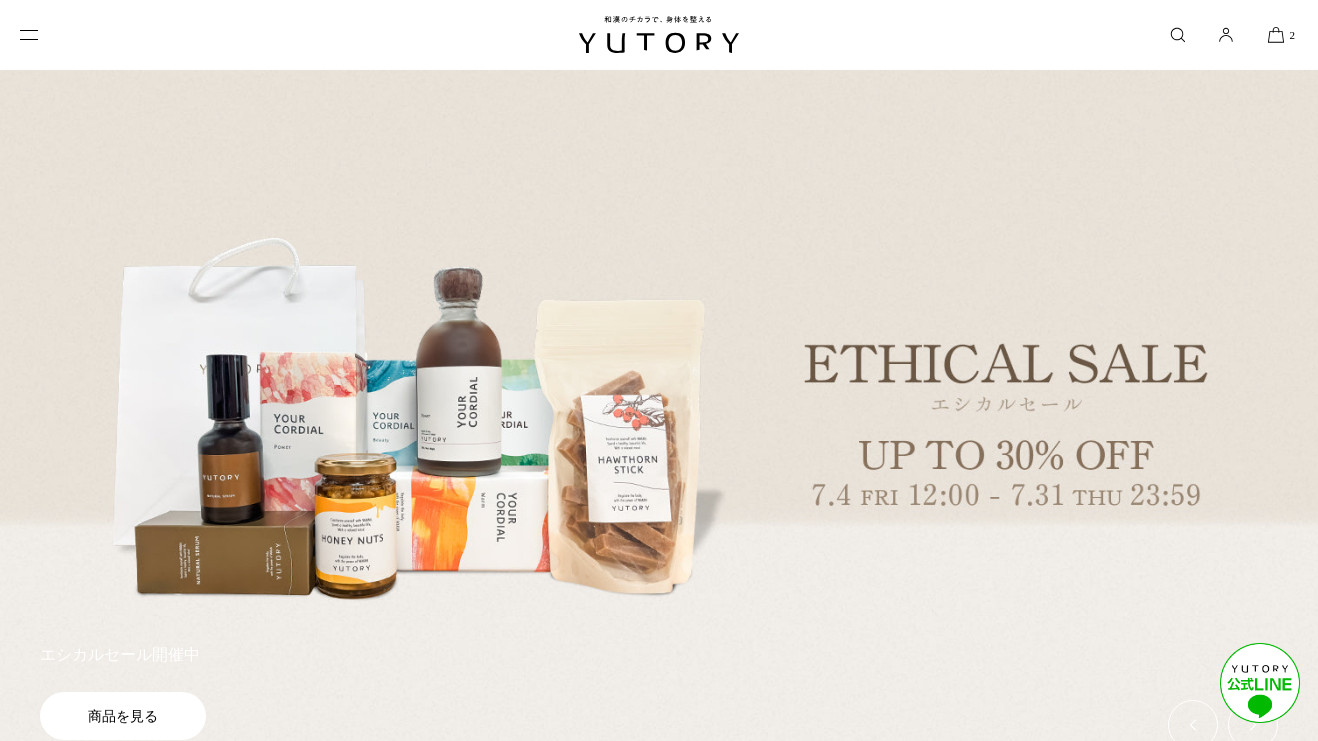 click on "カート
2" at bounding box center [1281, 34] 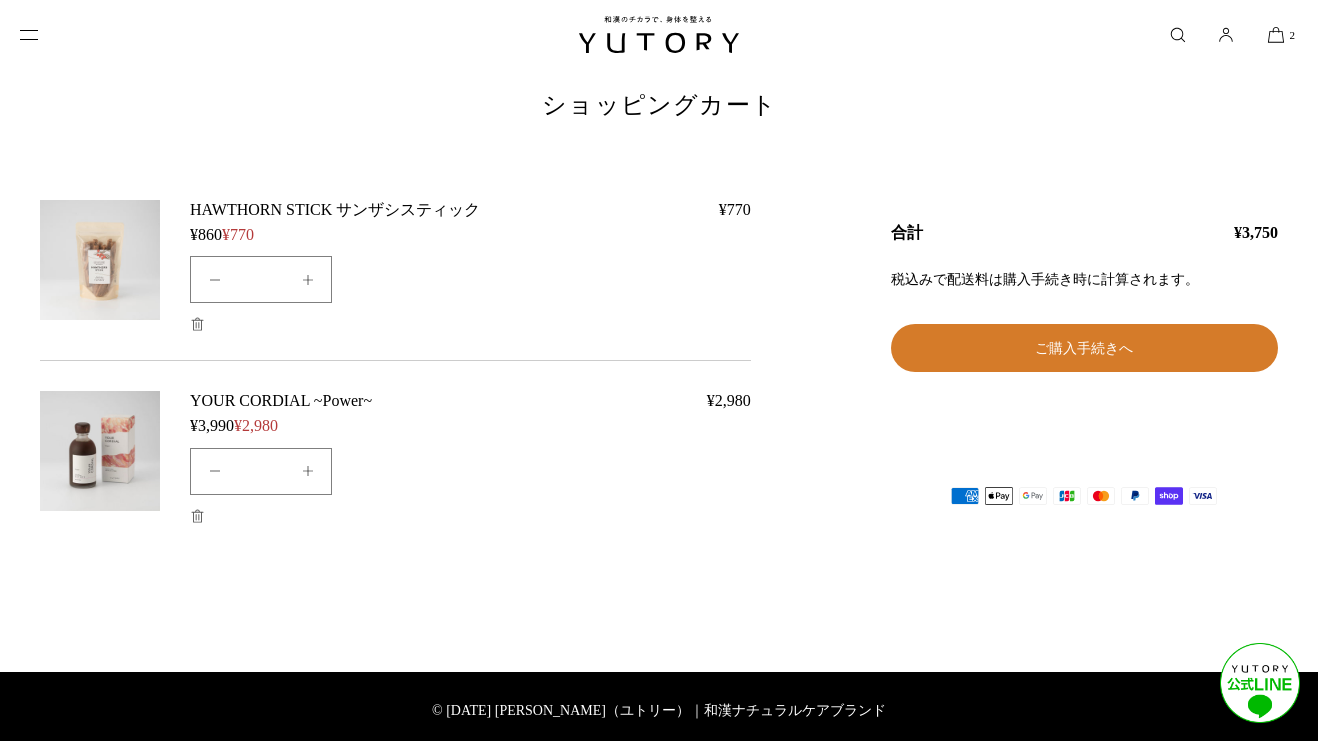 scroll, scrollTop: 0, scrollLeft: 0, axis: both 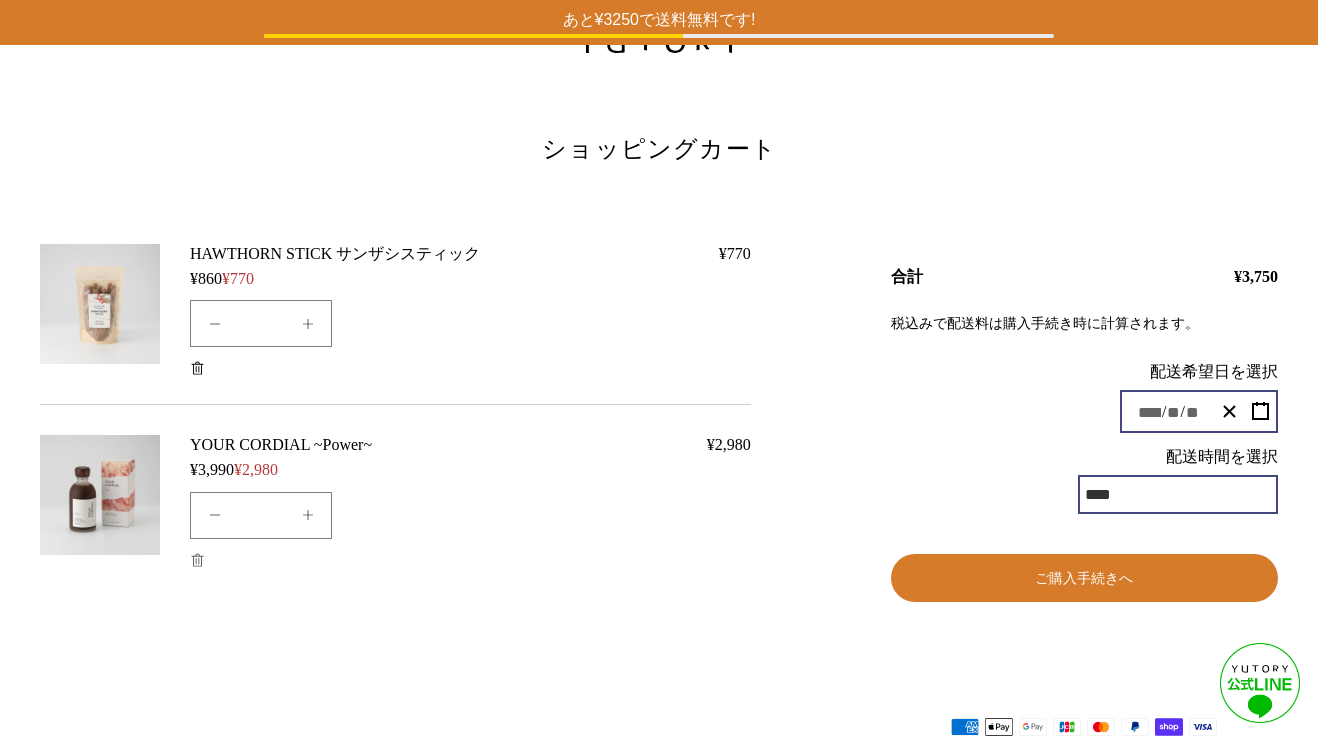 click 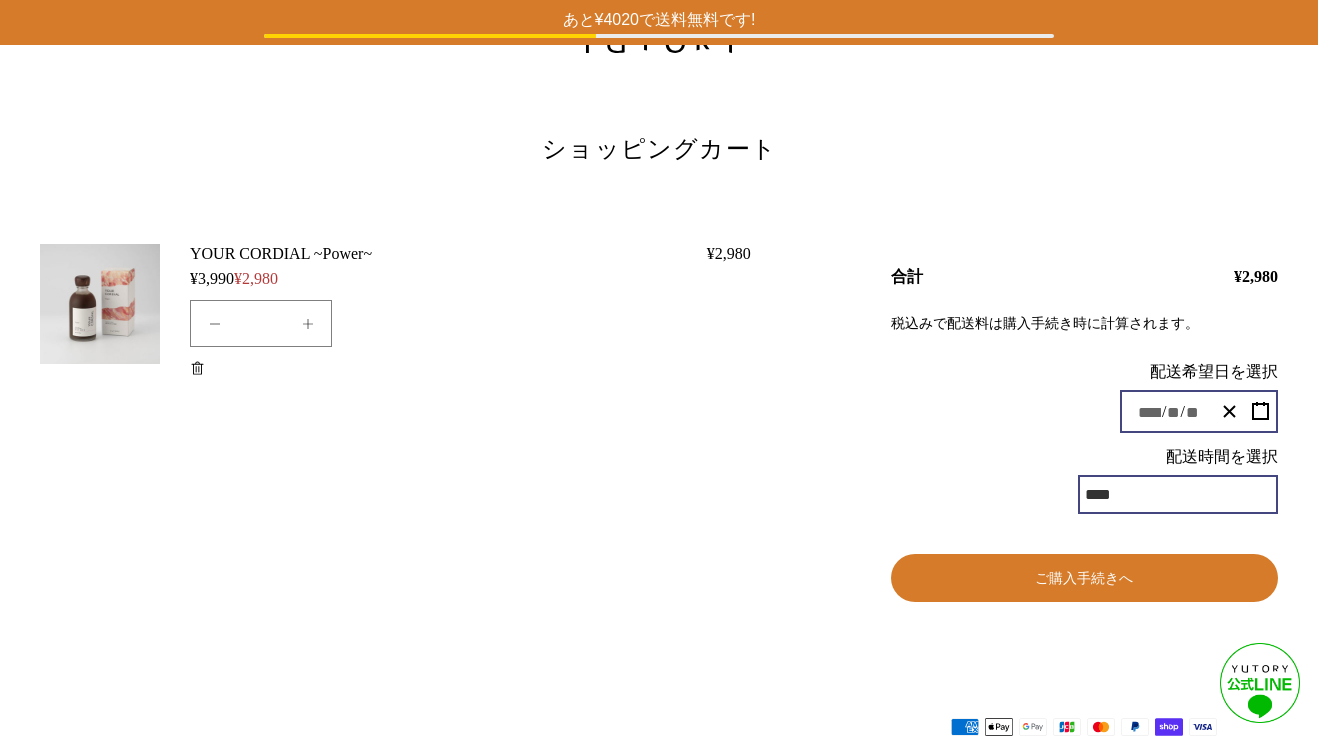 click 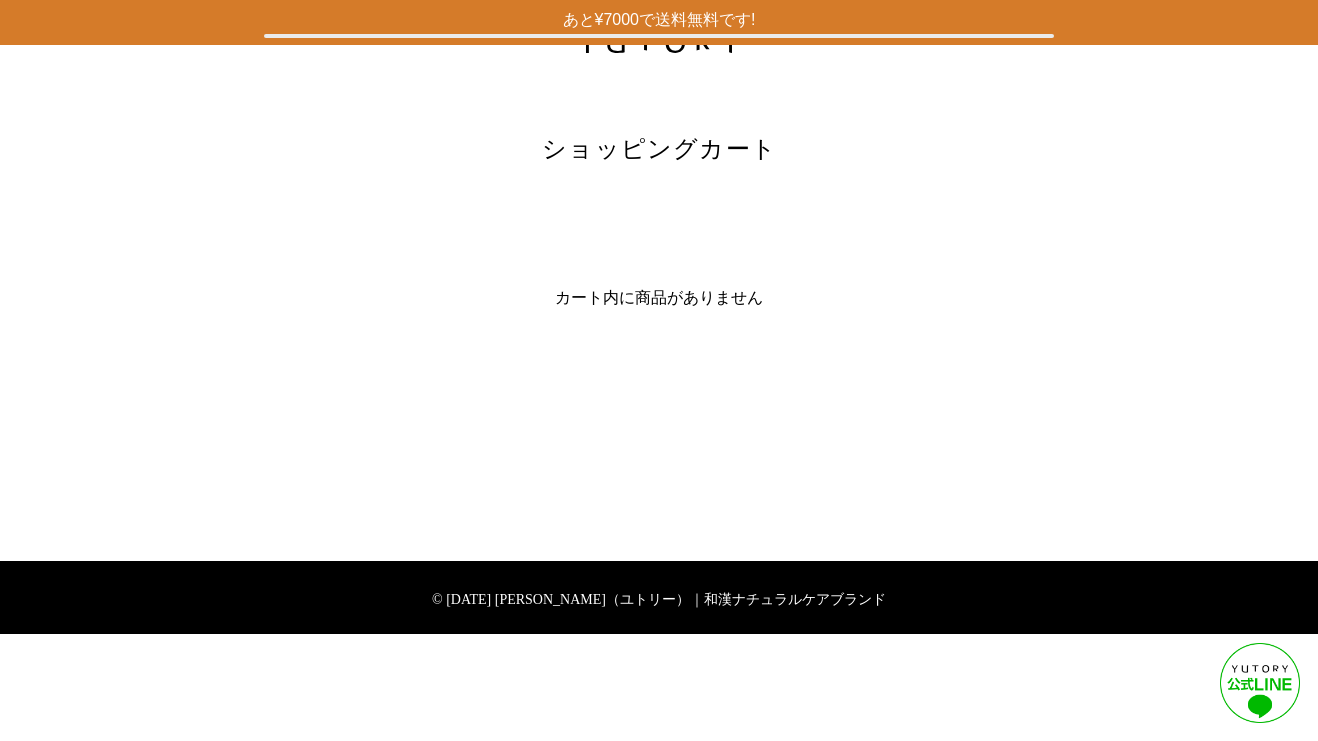click at bounding box center (659, 35) 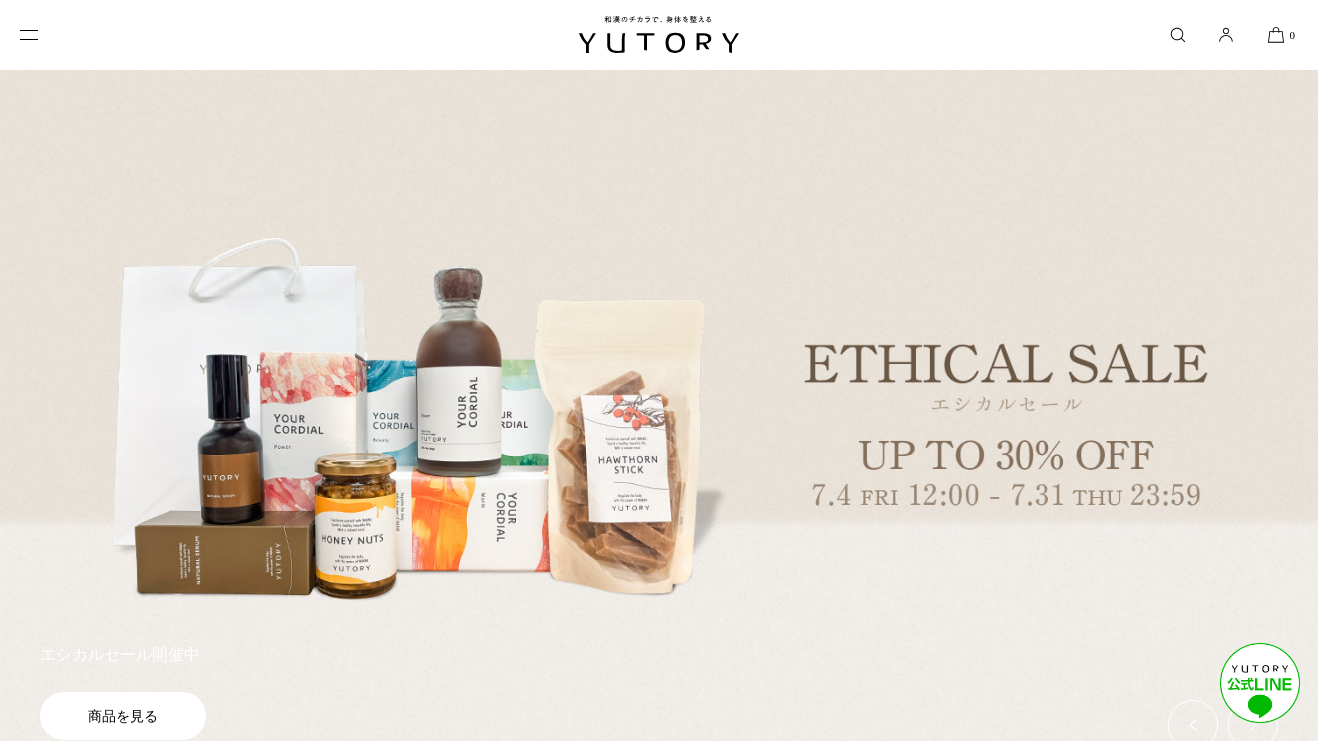 scroll, scrollTop: 0, scrollLeft: 0, axis: both 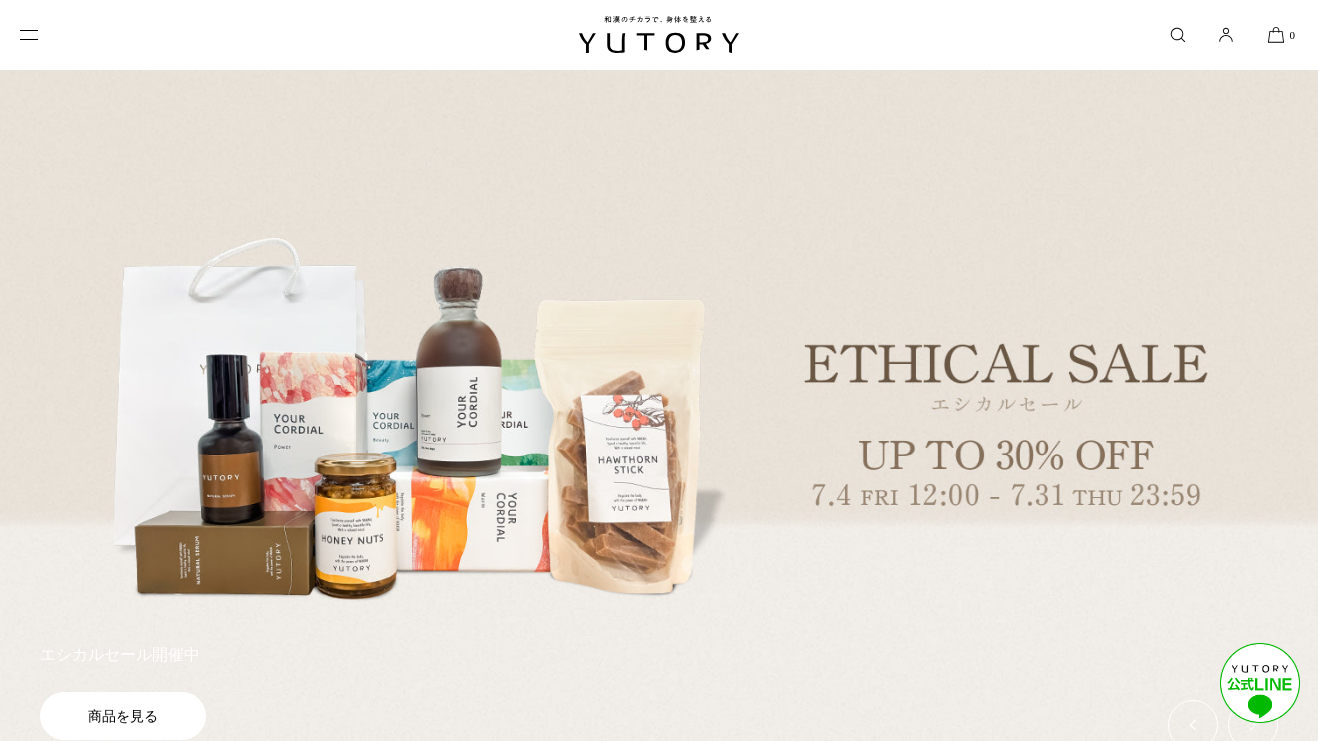 click at bounding box center [659, 35] 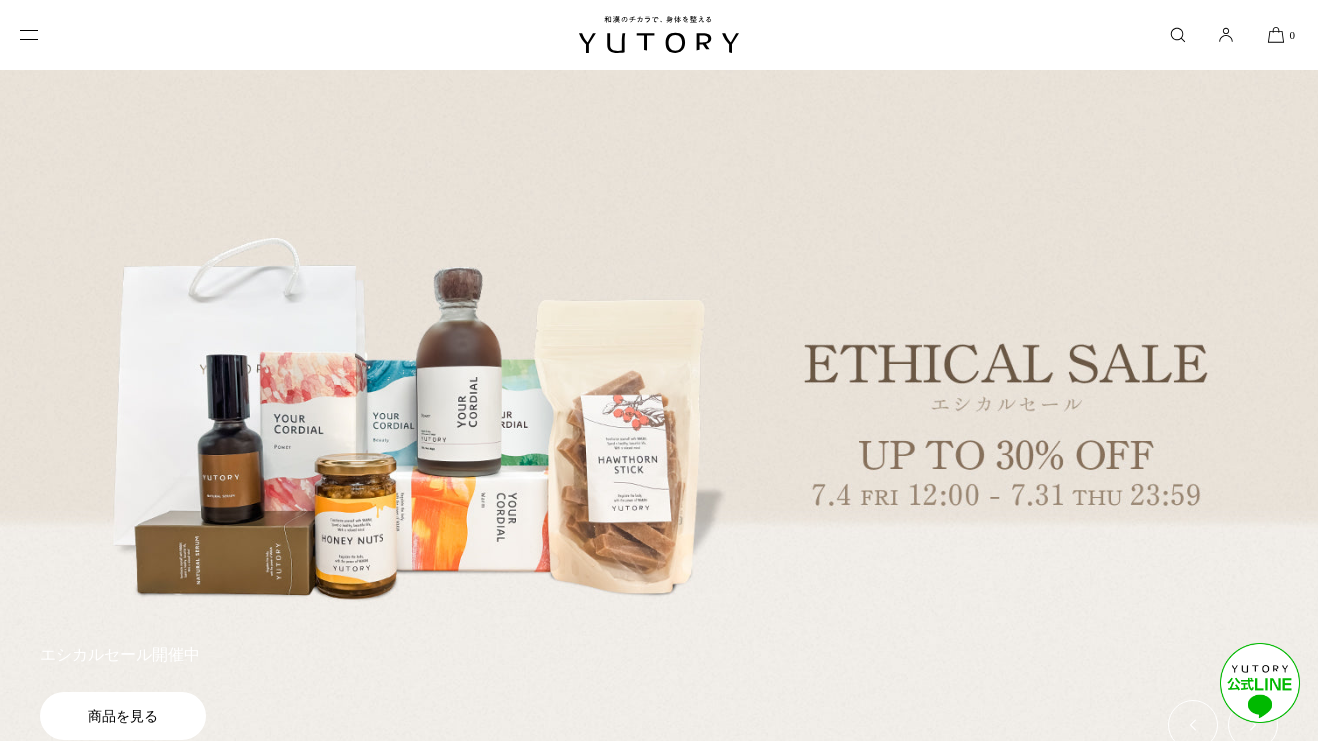 scroll, scrollTop: 0, scrollLeft: 0, axis: both 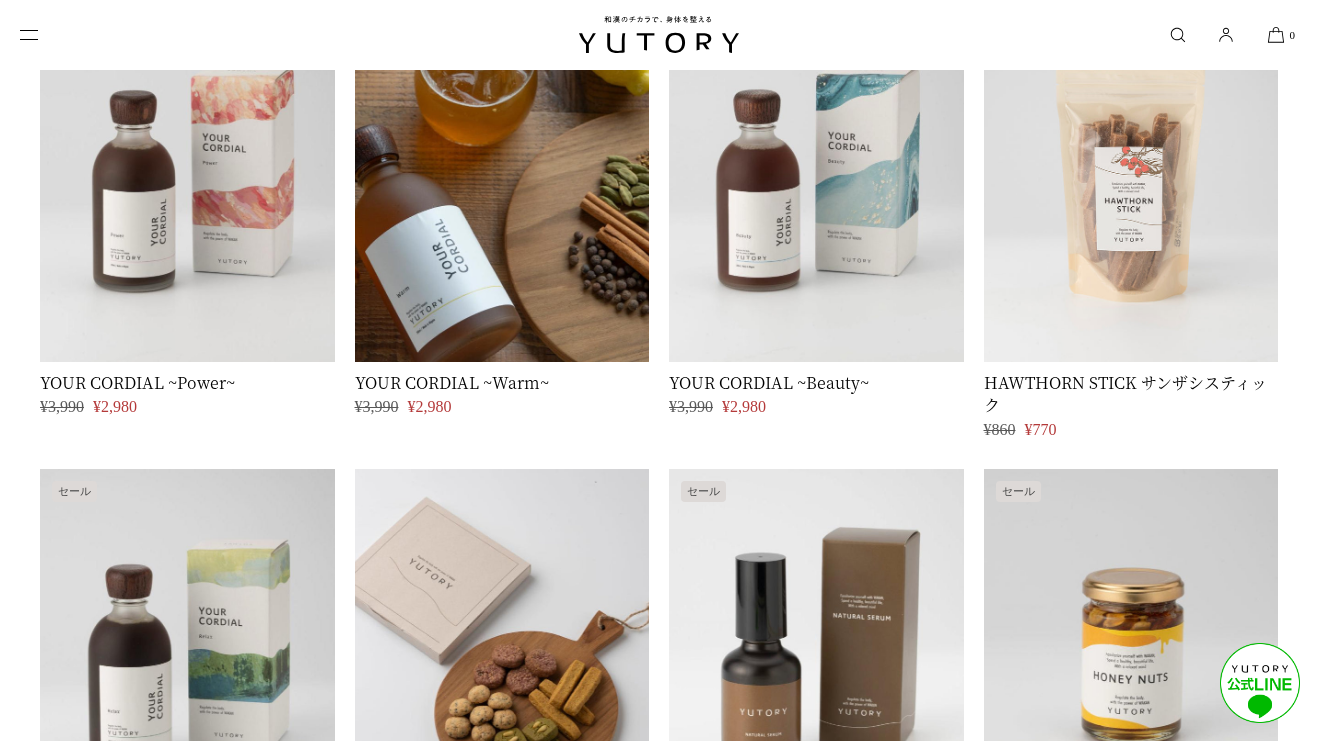click at bounding box center (502, 178) 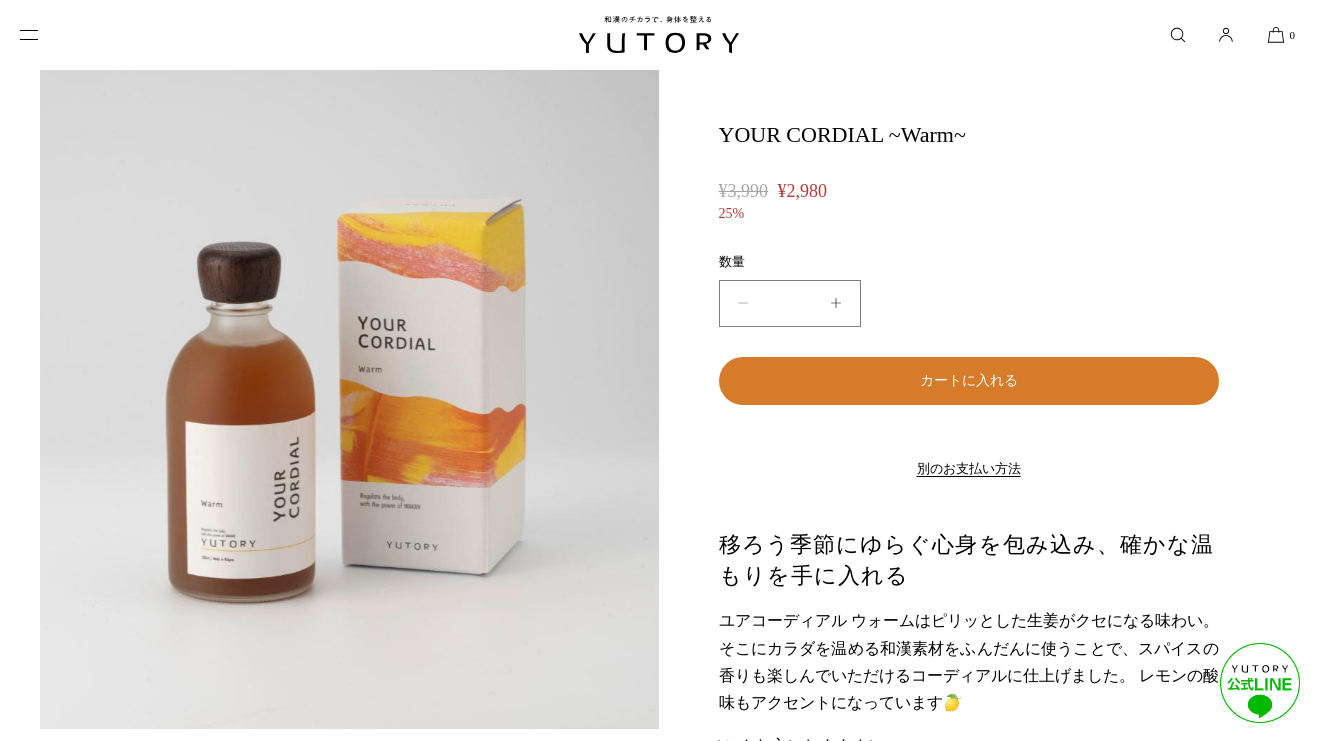 scroll, scrollTop: 0, scrollLeft: 0, axis: both 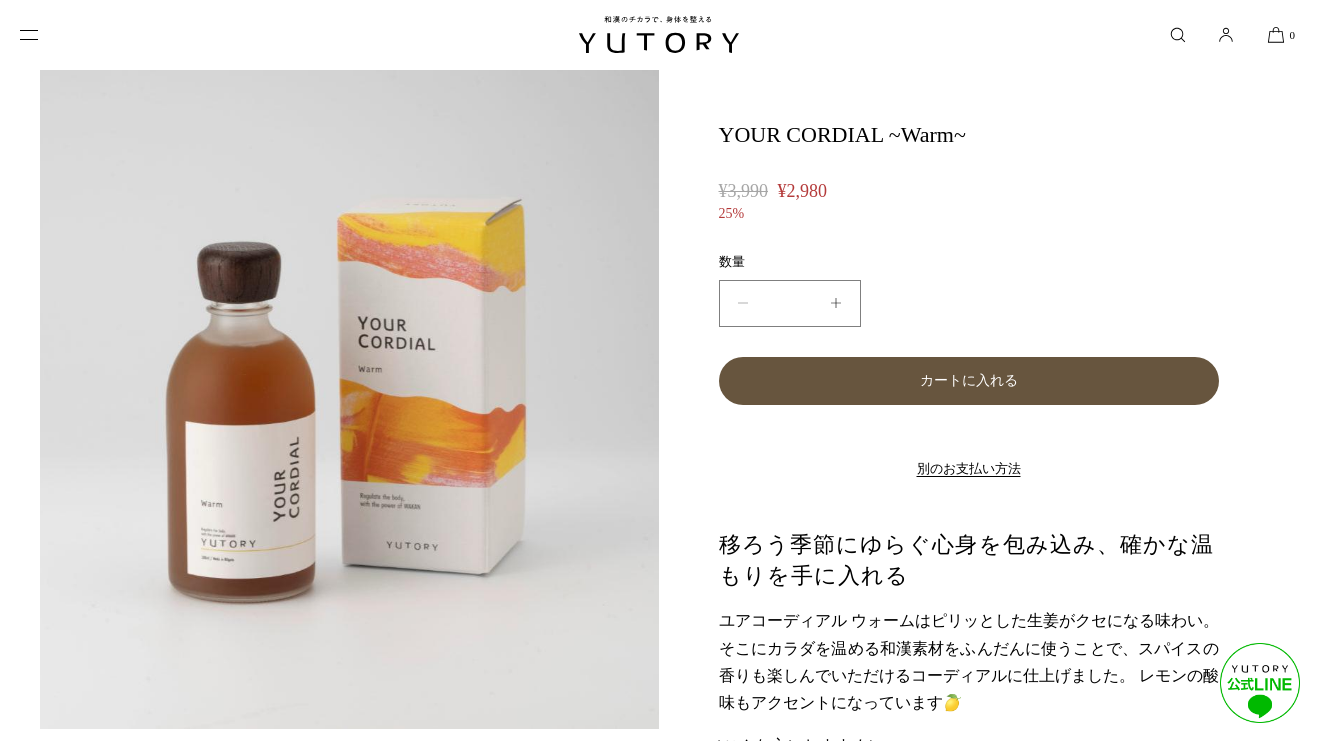 click on "カートに入れる" at bounding box center (969, 381) 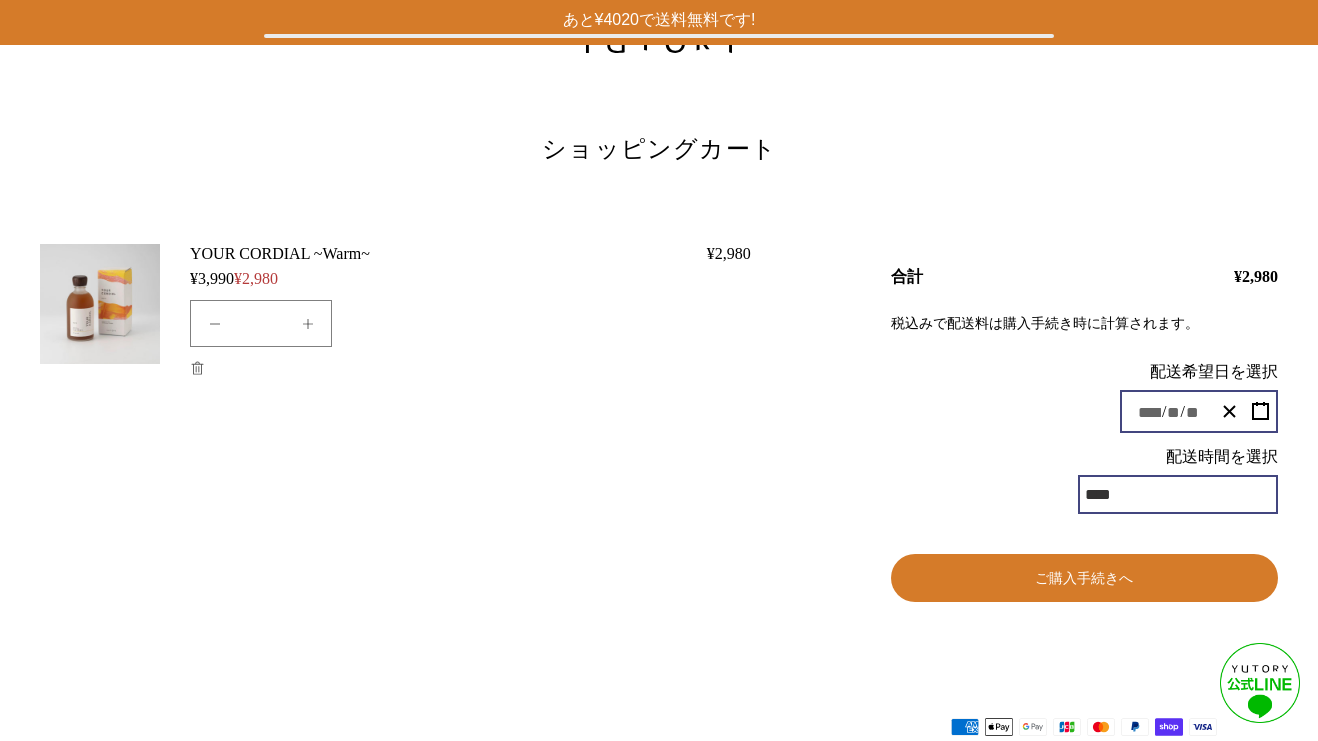 scroll, scrollTop: 0, scrollLeft: 0, axis: both 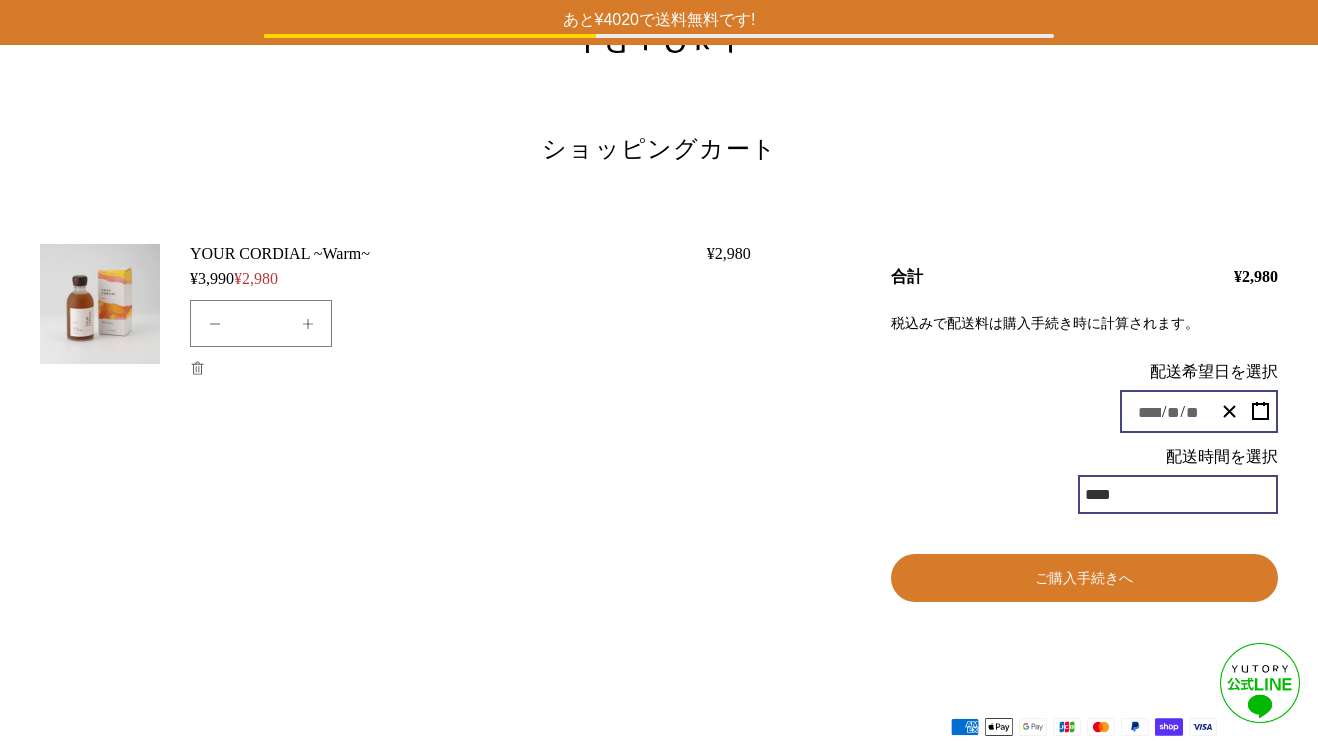 click on "ご購入手続きへ" at bounding box center (1084, 578) 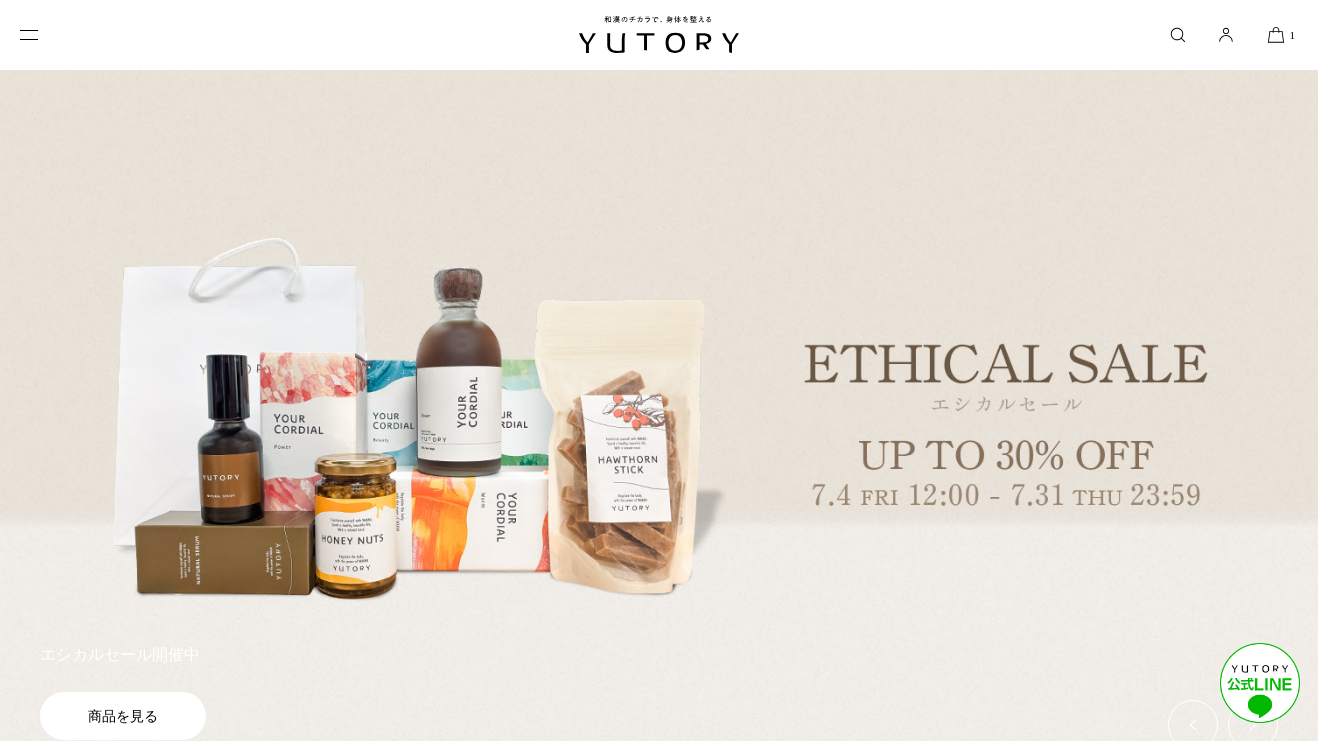 scroll, scrollTop: 0, scrollLeft: 0, axis: both 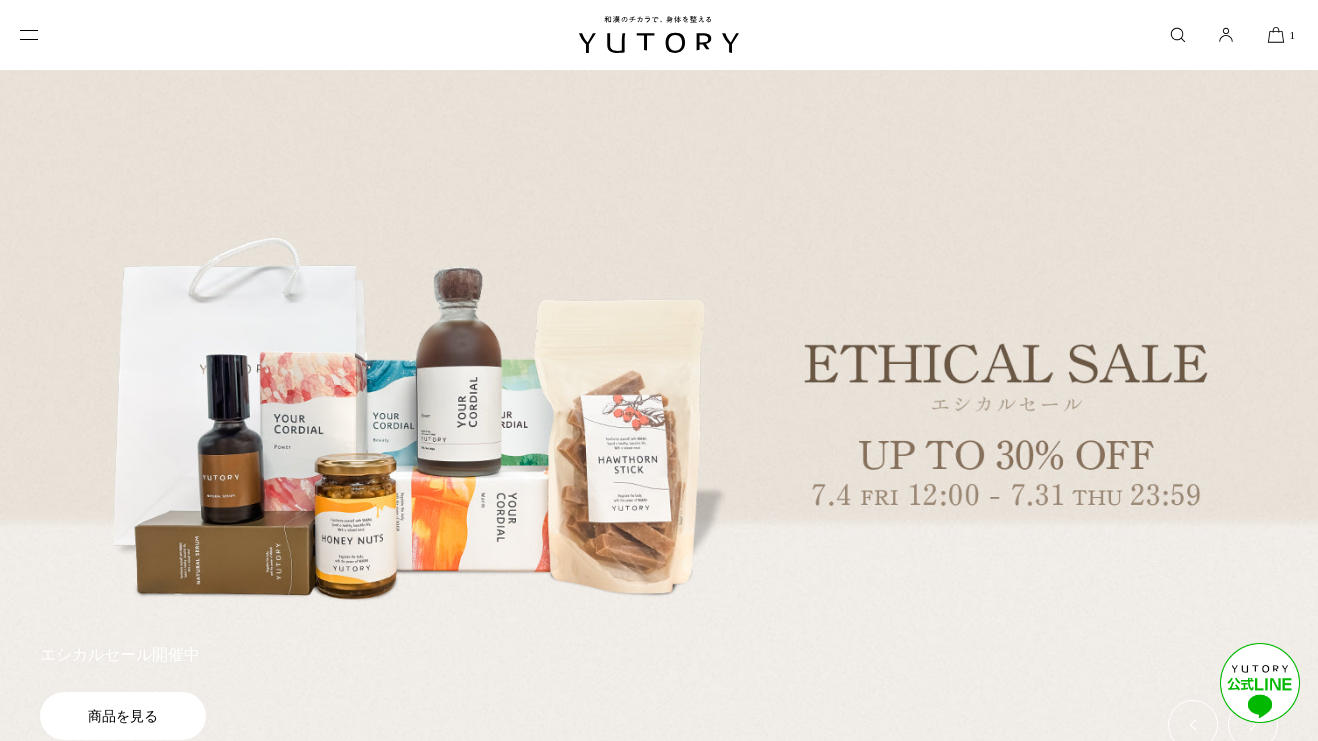 click on "カート
1" at bounding box center [1274, 34] 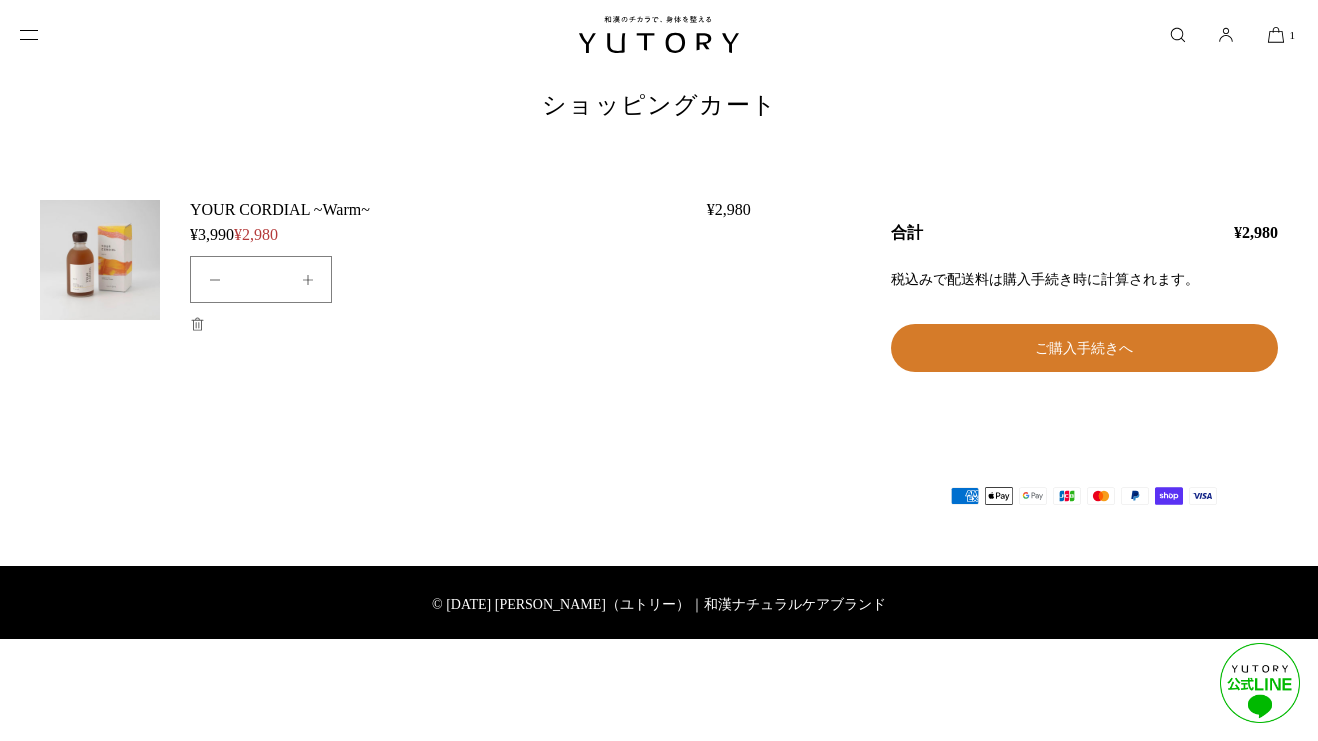 scroll, scrollTop: 0, scrollLeft: 0, axis: both 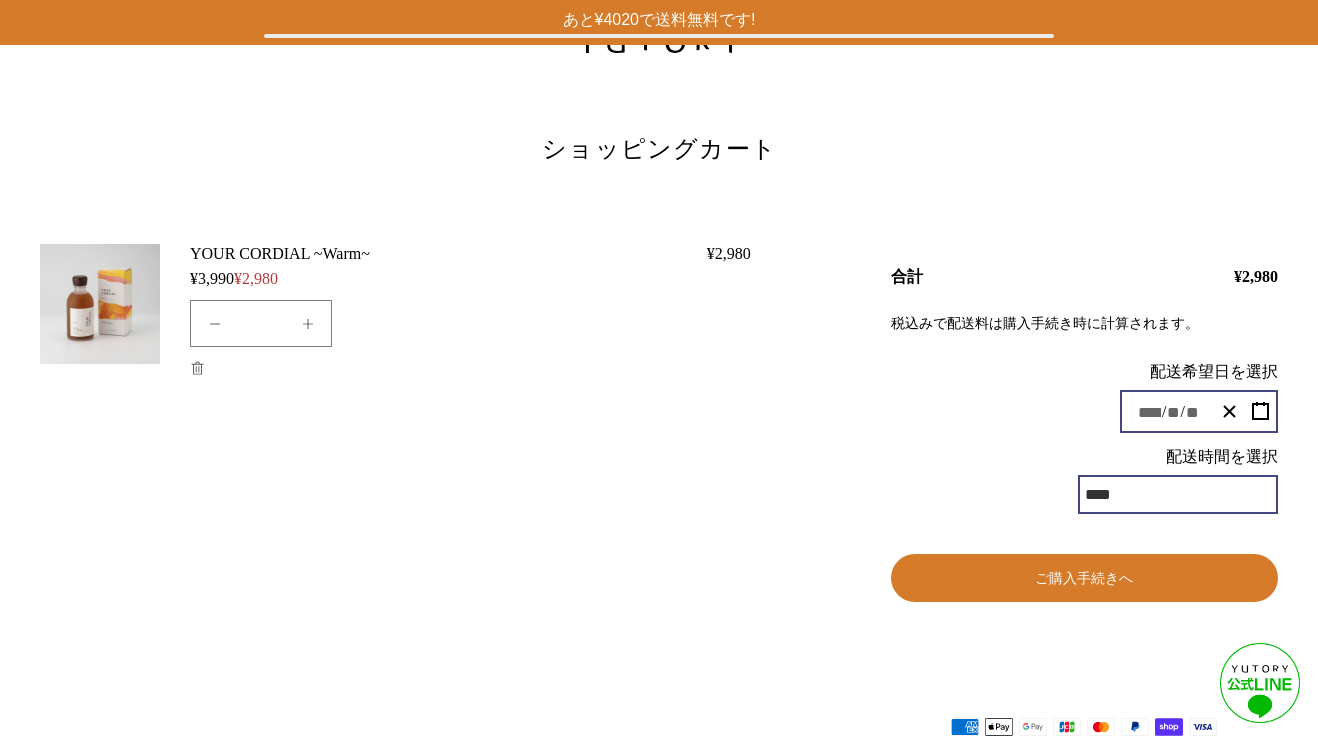 click on "合計
¥2,980
税込みで配送料は購入手続き時に計算されます。
配送希望日を選択 / / 配送時間を選択 **** *** ******* ******* ******* *******
ご購入手続きへ
カートの中の1つ以上のアイテムは、定期購入または後払い購入です。続行することにより、 キャンセルポリシー
American Express
Apple Pay
Google Pay" at bounding box center (1054, 485) 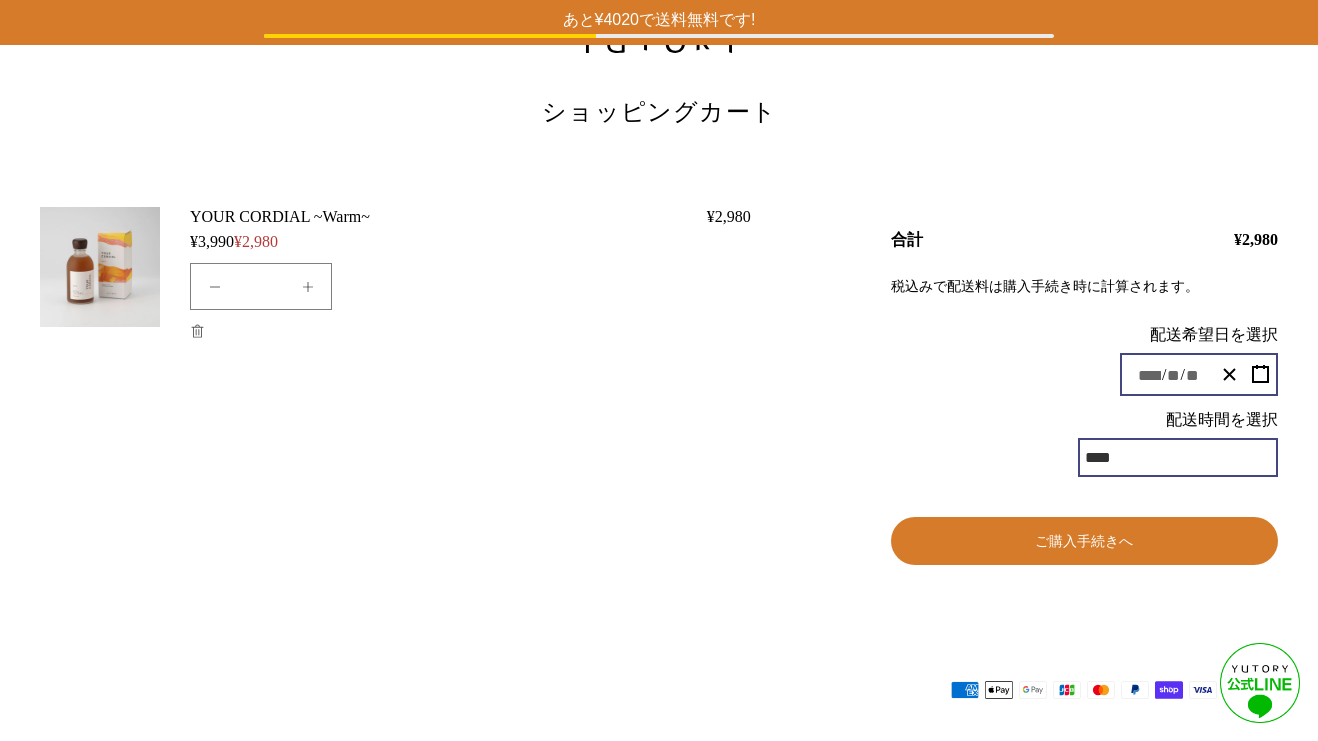 scroll, scrollTop: 36, scrollLeft: 0, axis: vertical 